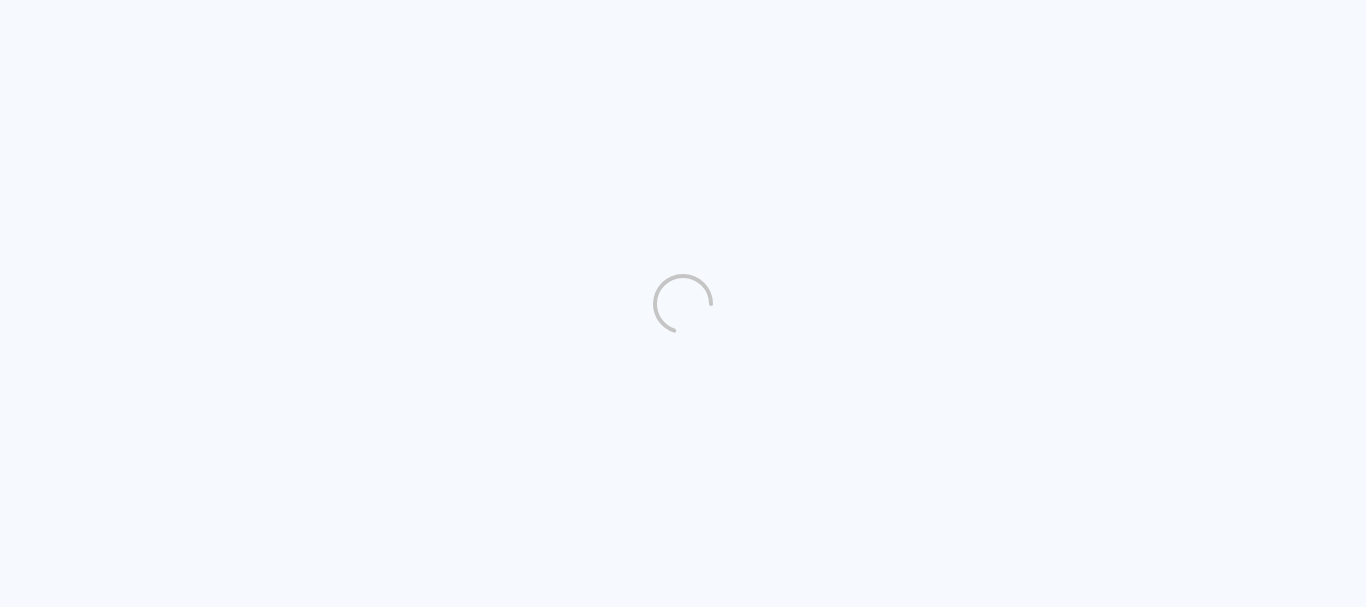 scroll, scrollTop: 0, scrollLeft: 0, axis: both 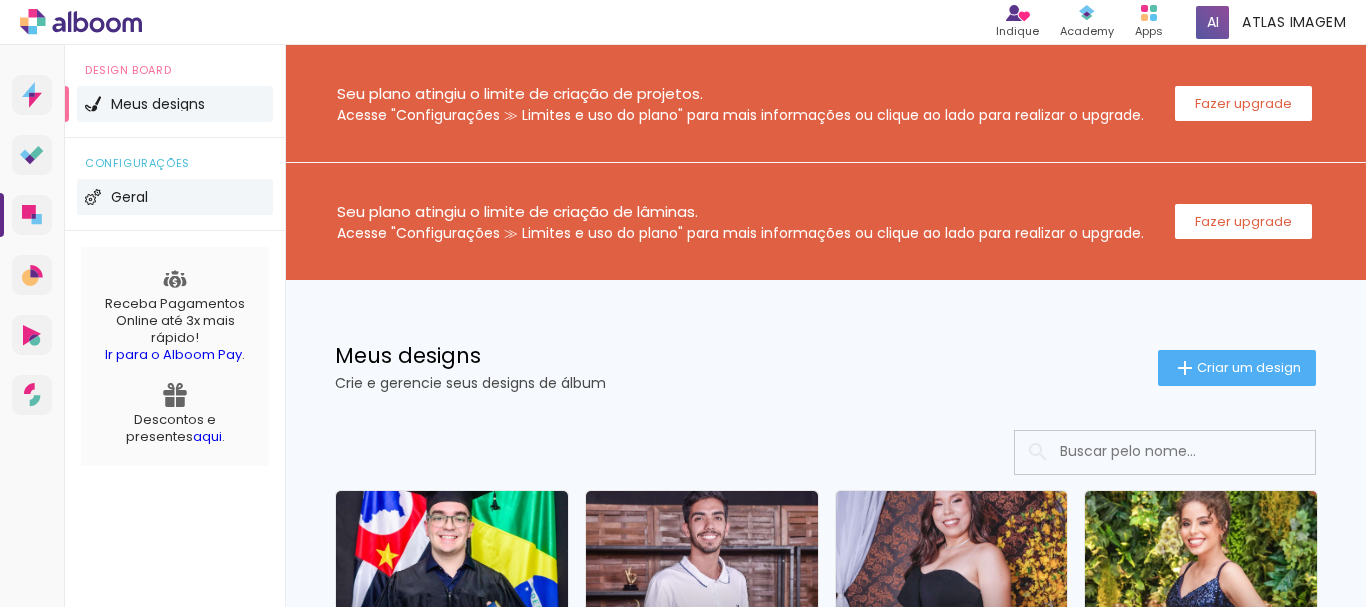 click on "Geral" at bounding box center [129, 197] 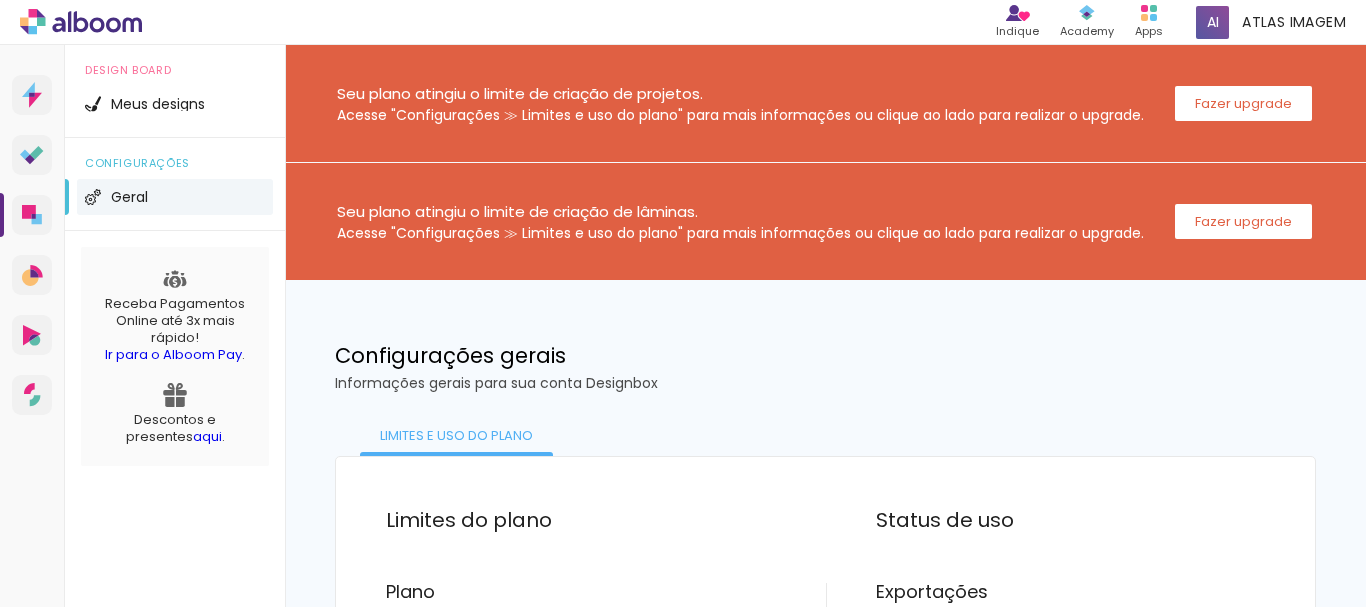 scroll, scrollTop: 400, scrollLeft: 0, axis: vertical 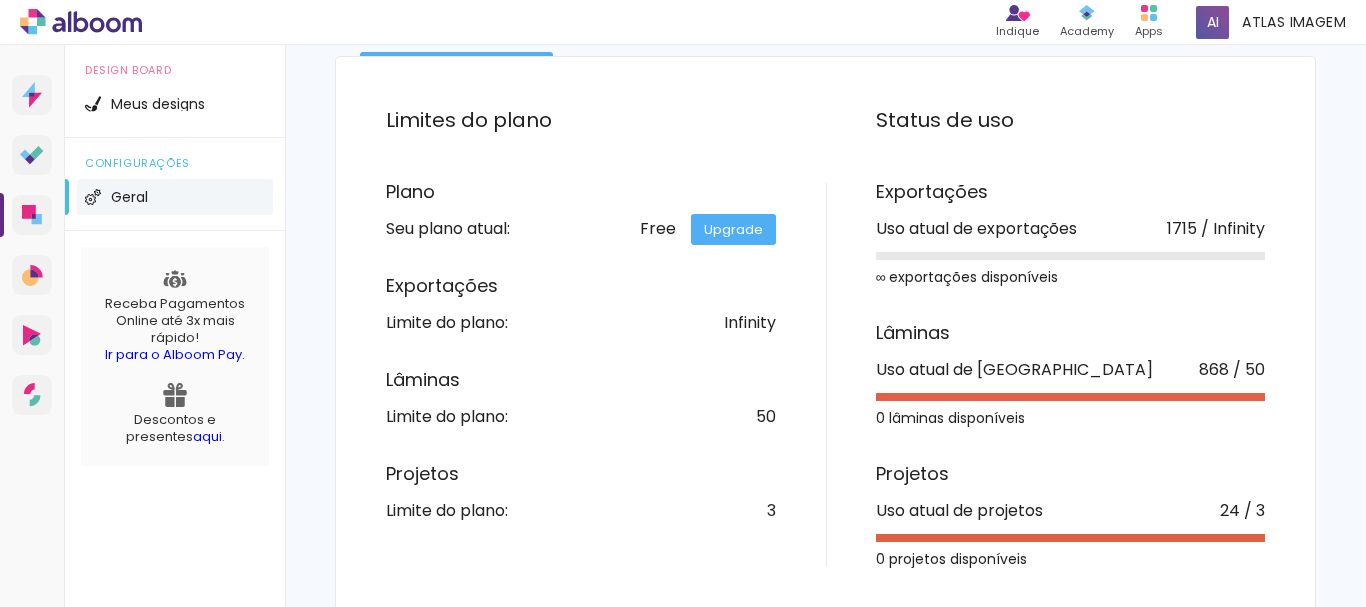 drag, startPoint x: 868, startPoint y: 370, endPoint x: 1258, endPoint y: 381, distance: 390.1551 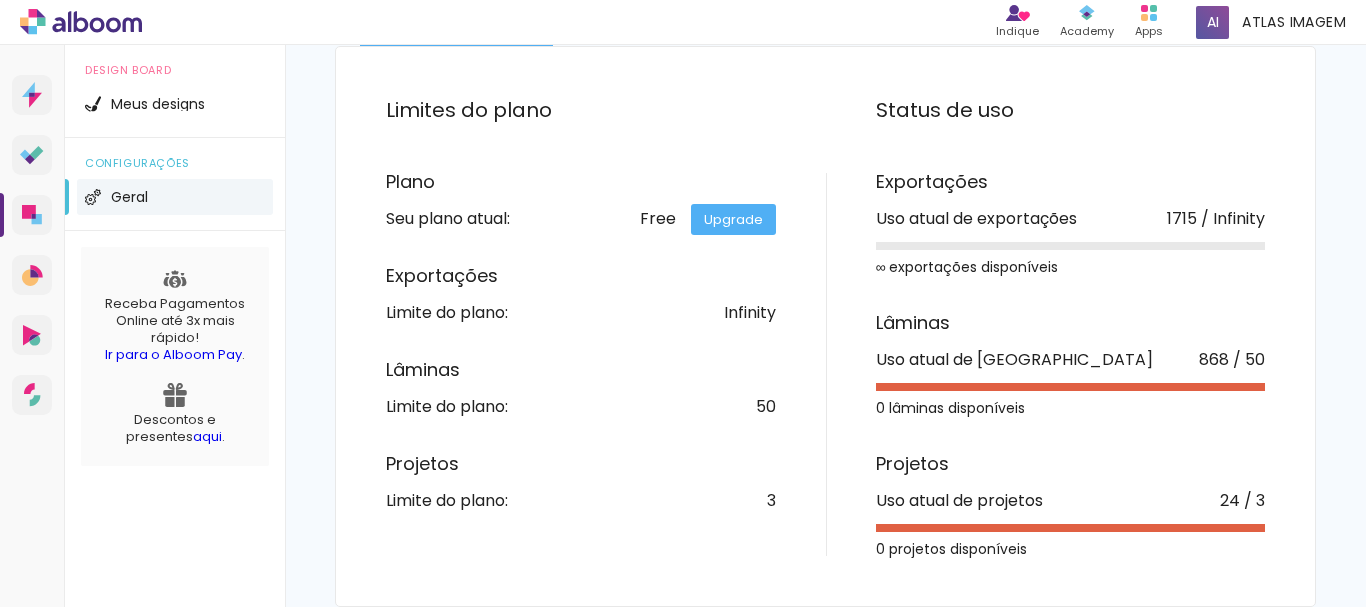 drag, startPoint x: 862, startPoint y: 359, endPoint x: 1035, endPoint y: 412, distance: 180.93645 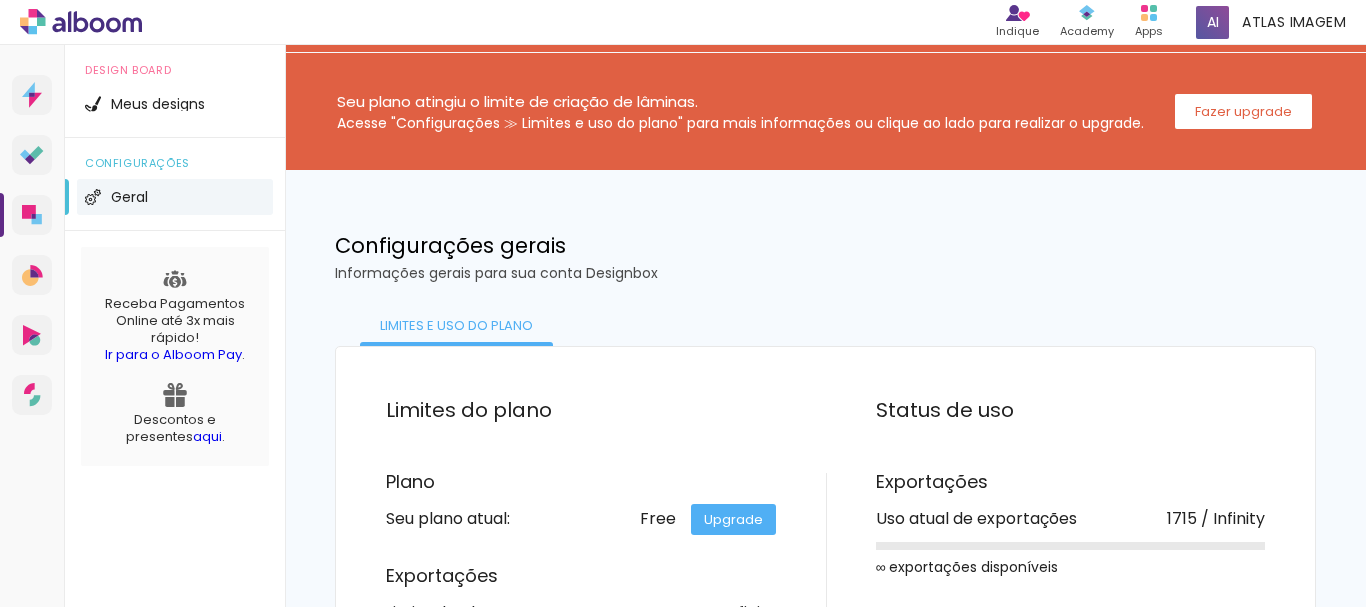 scroll, scrollTop: 0, scrollLeft: 0, axis: both 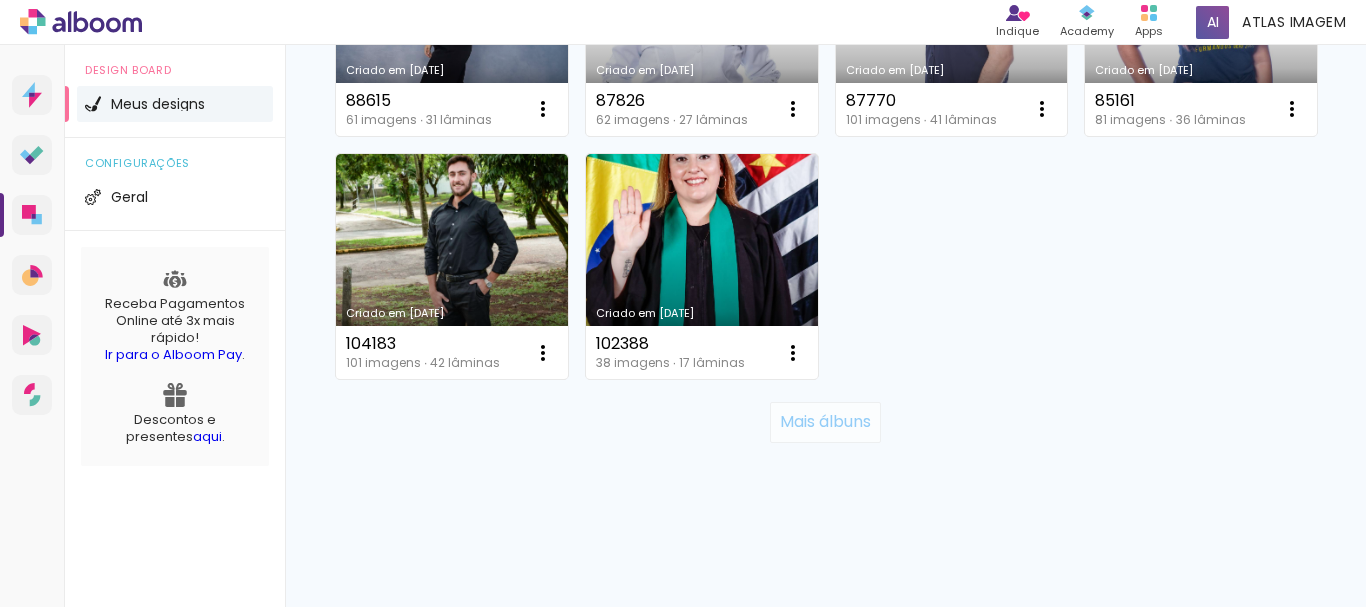 click on "Mais álbuns" 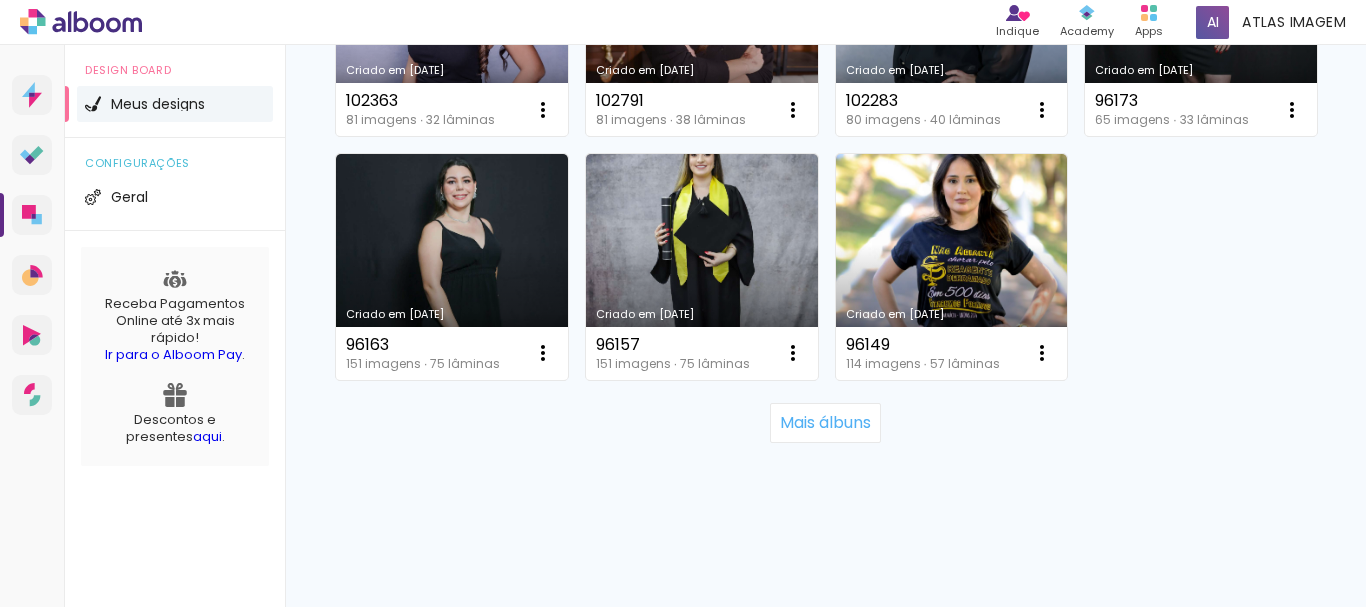 scroll, scrollTop: 4234, scrollLeft: 0, axis: vertical 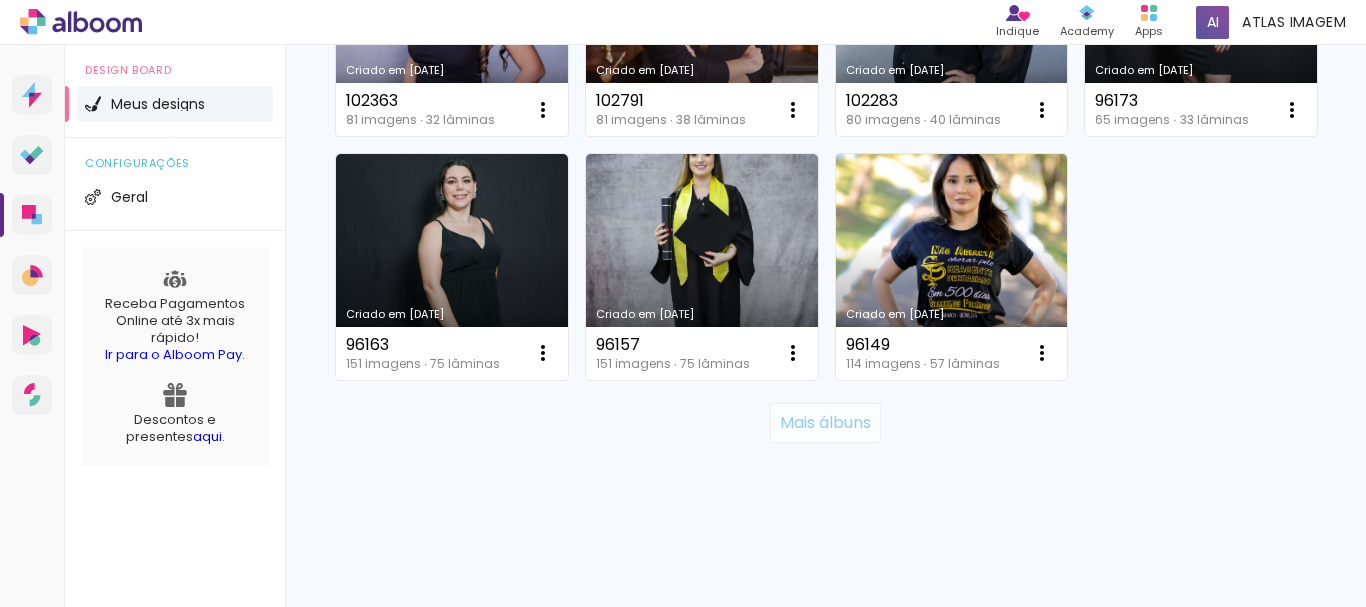 click on "Mais álbuns" 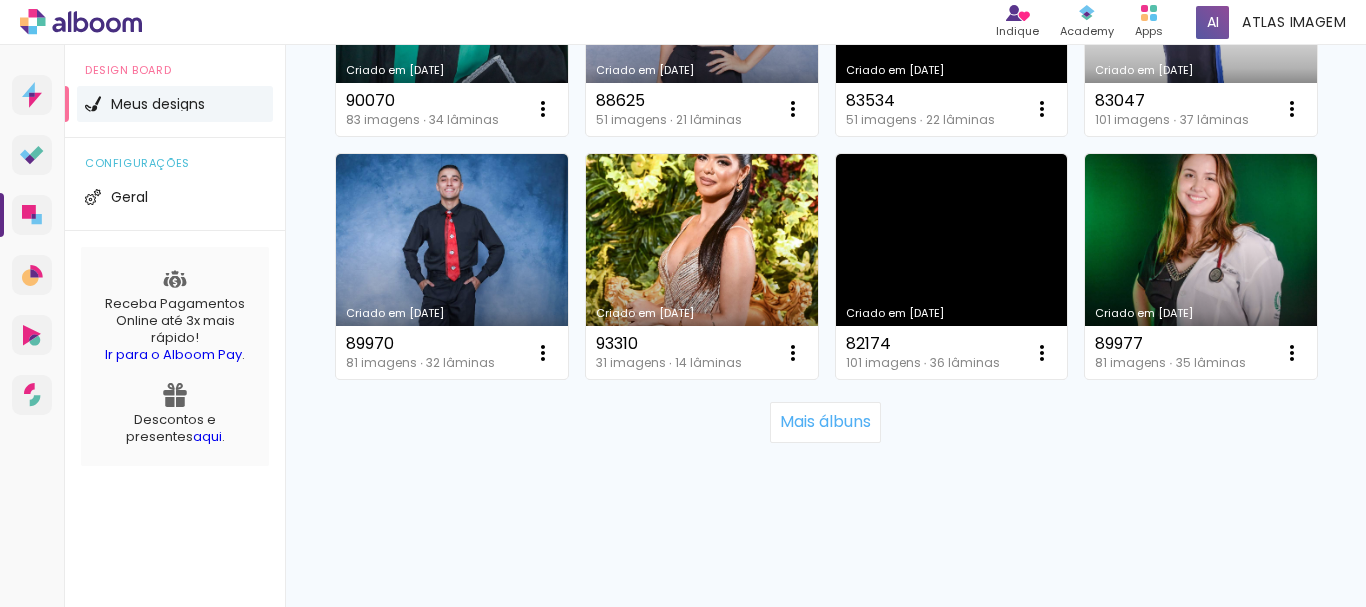 scroll, scrollTop: 6427, scrollLeft: 0, axis: vertical 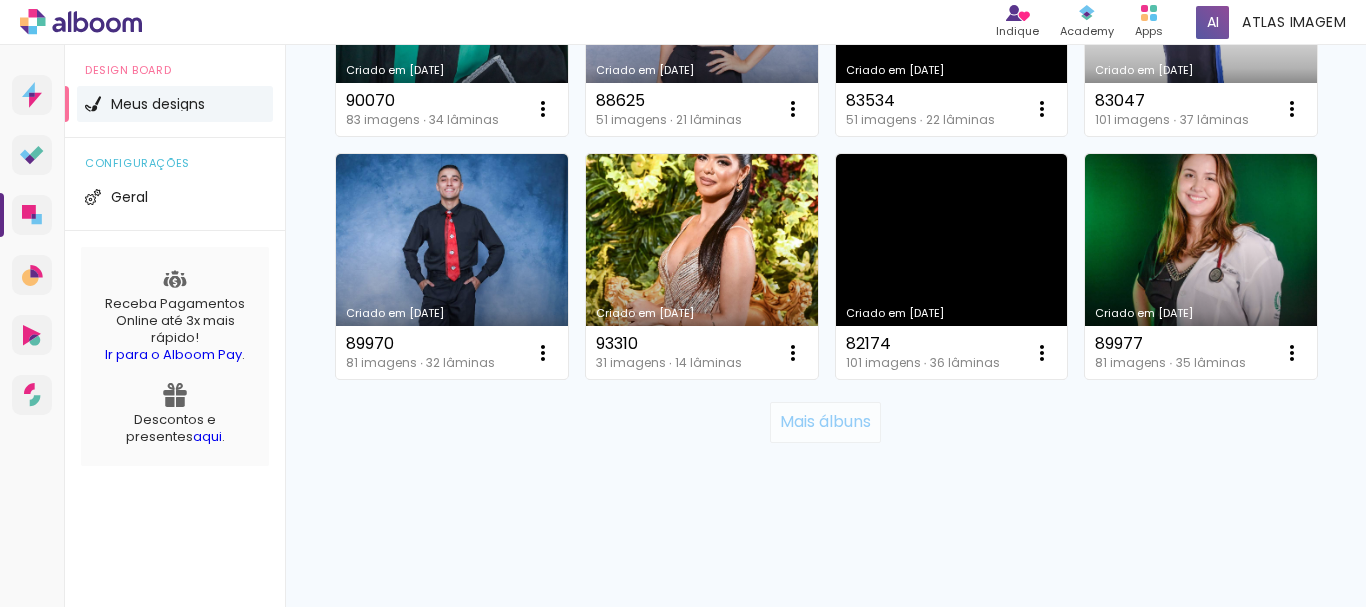 click on "Mais álbuns" 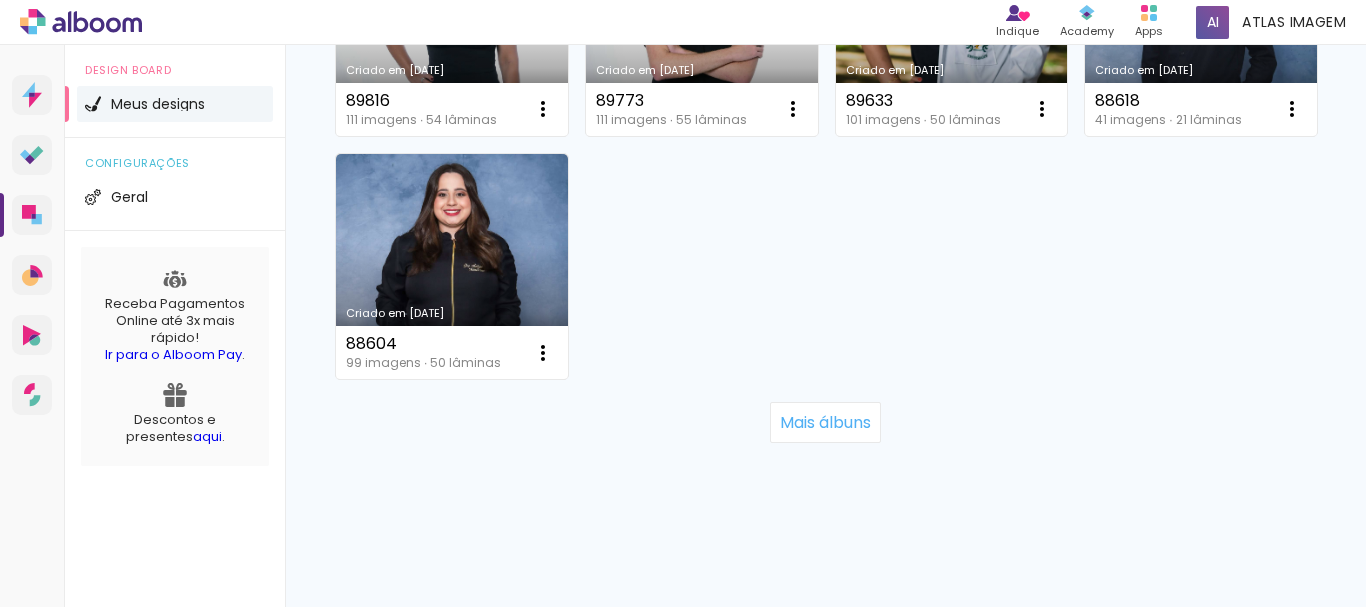 scroll, scrollTop: 8376, scrollLeft: 0, axis: vertical 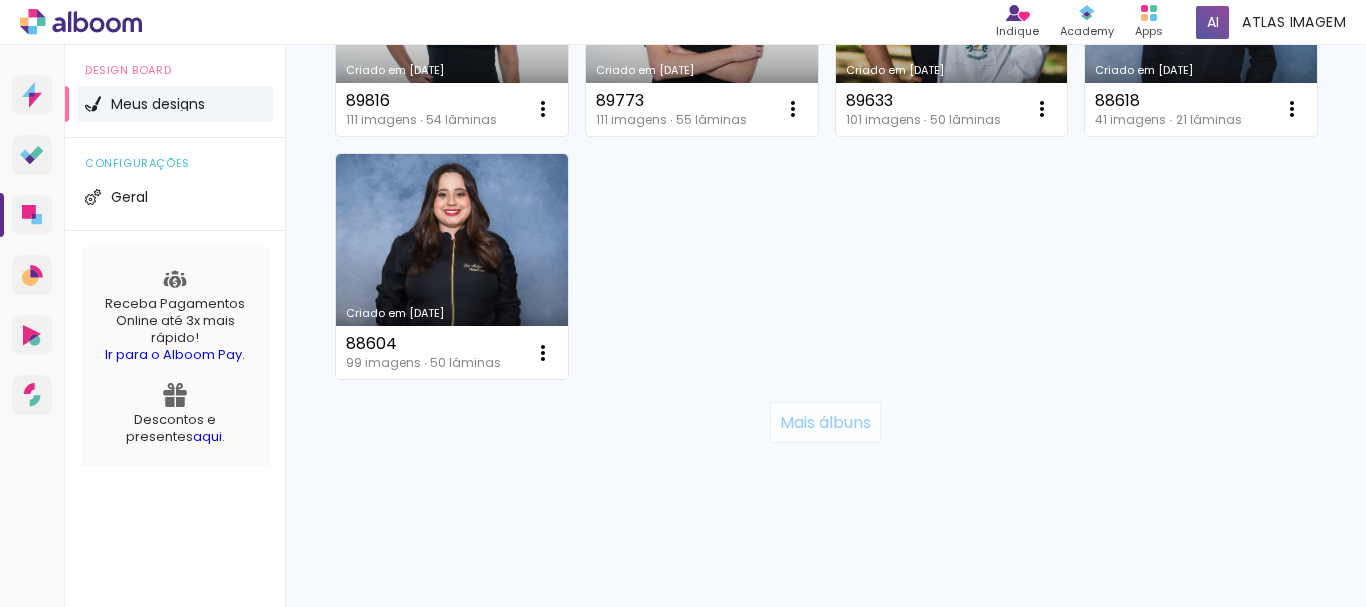 click on "Mais álbuns" 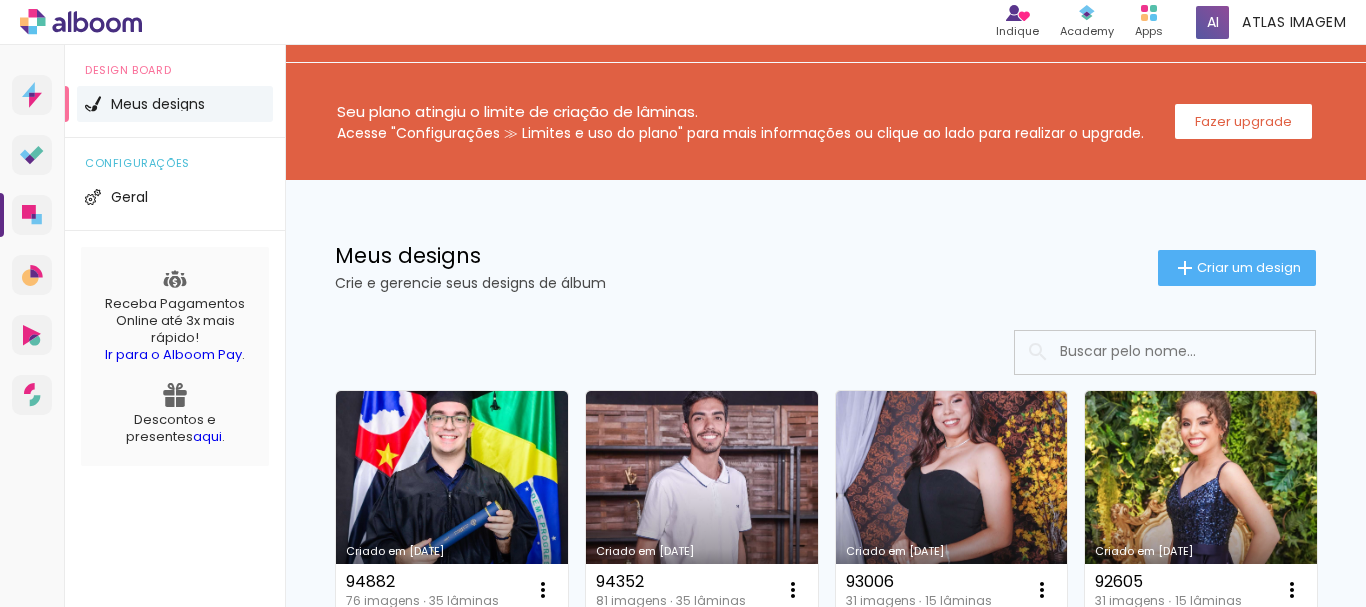 scroll, scrollTop: 0, scrollLeft: 0, axis: both 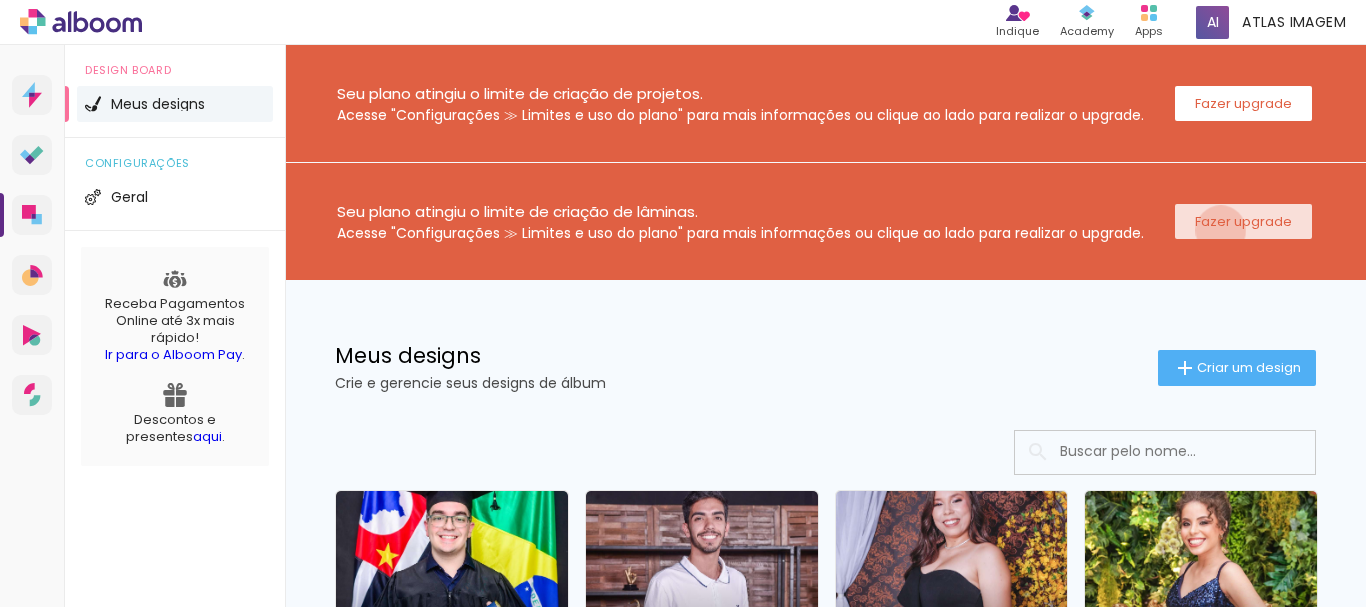 click on "Fazer upgrade" at bounding box center (0, 0) 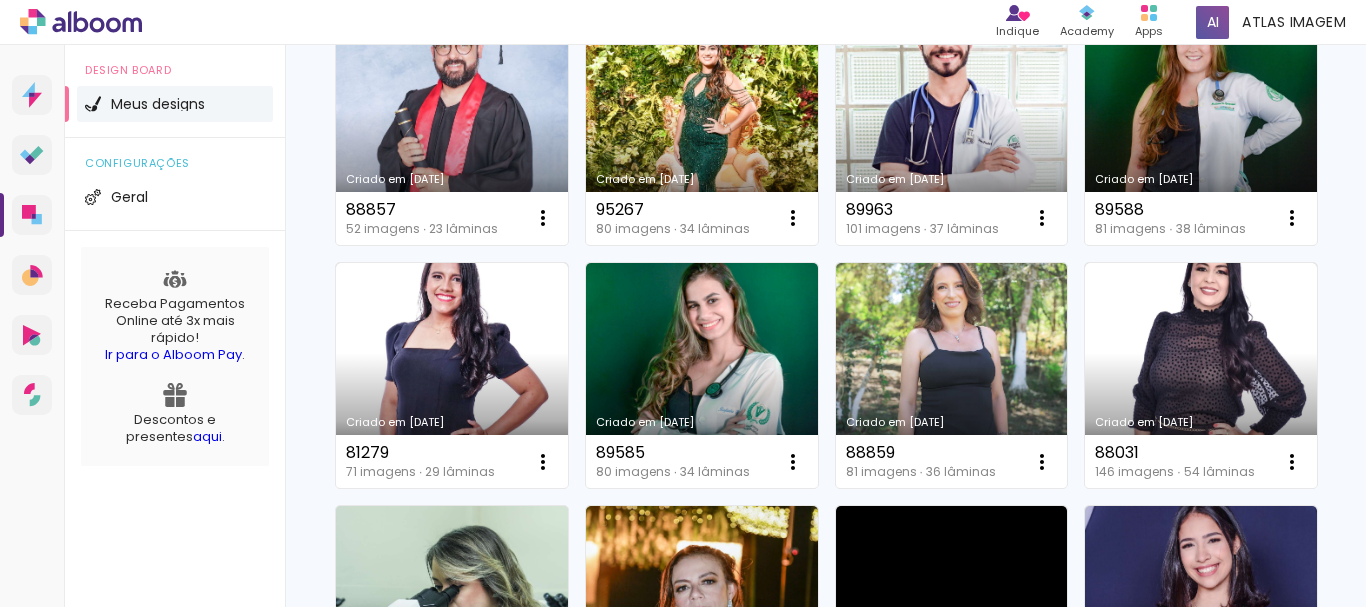 scroll, scrollTop: 4900, scrollLeft: 0, axis: vertical 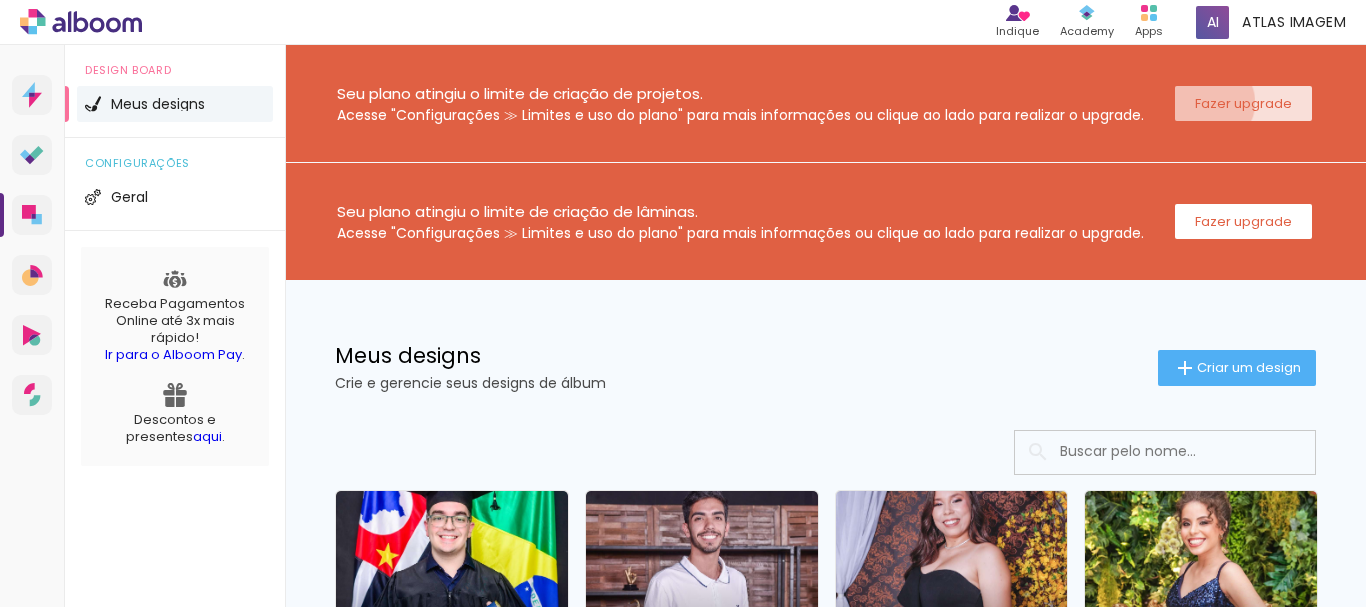 click on "Fazer upgrade" at bounding box center [0, 0] 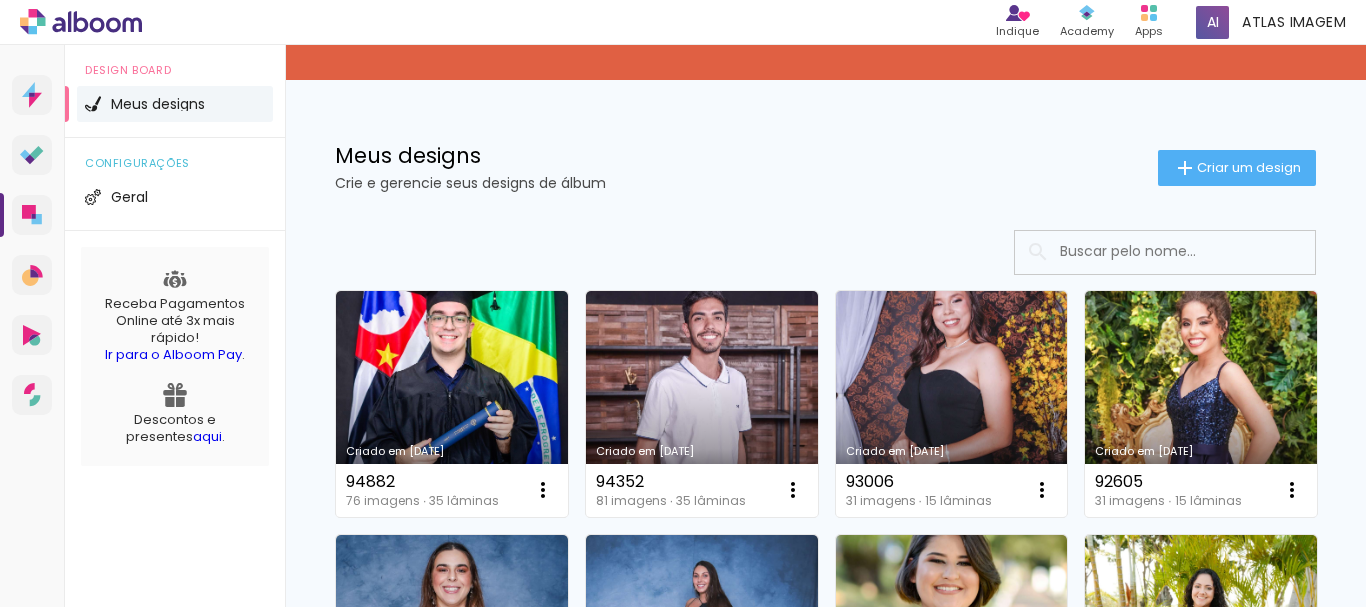 scroll, scrollTop: 0, scrollLeft: 0, axis: both 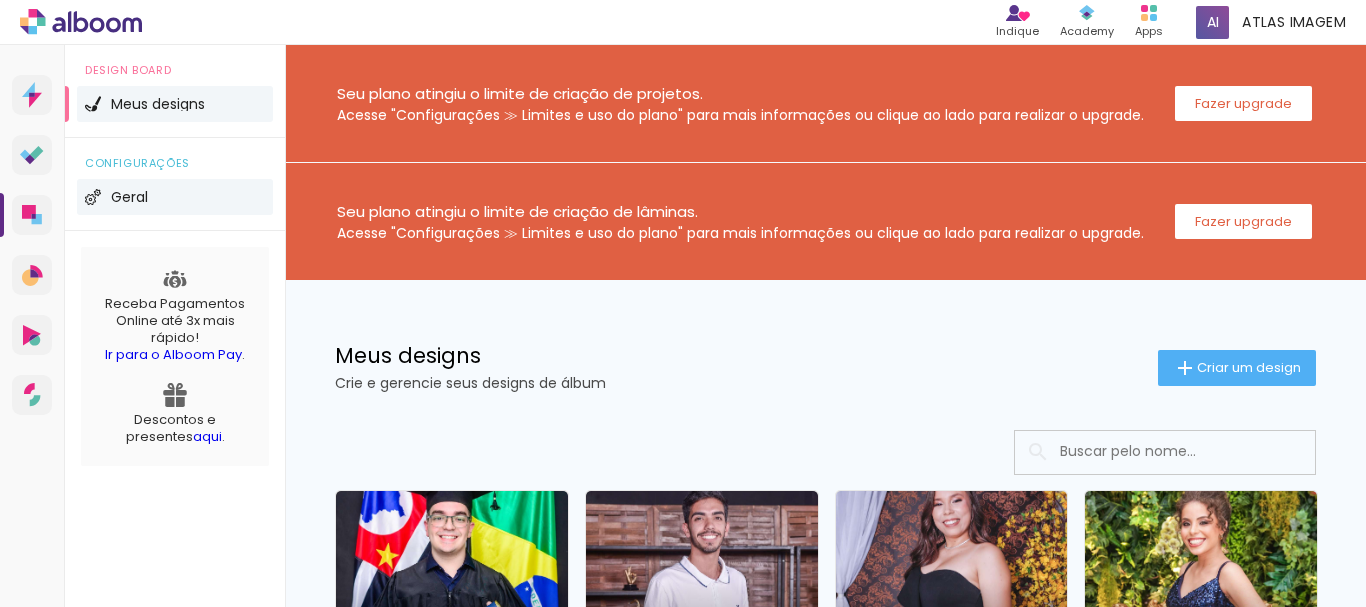 click on "Geral" at bounding box center (175, 197) 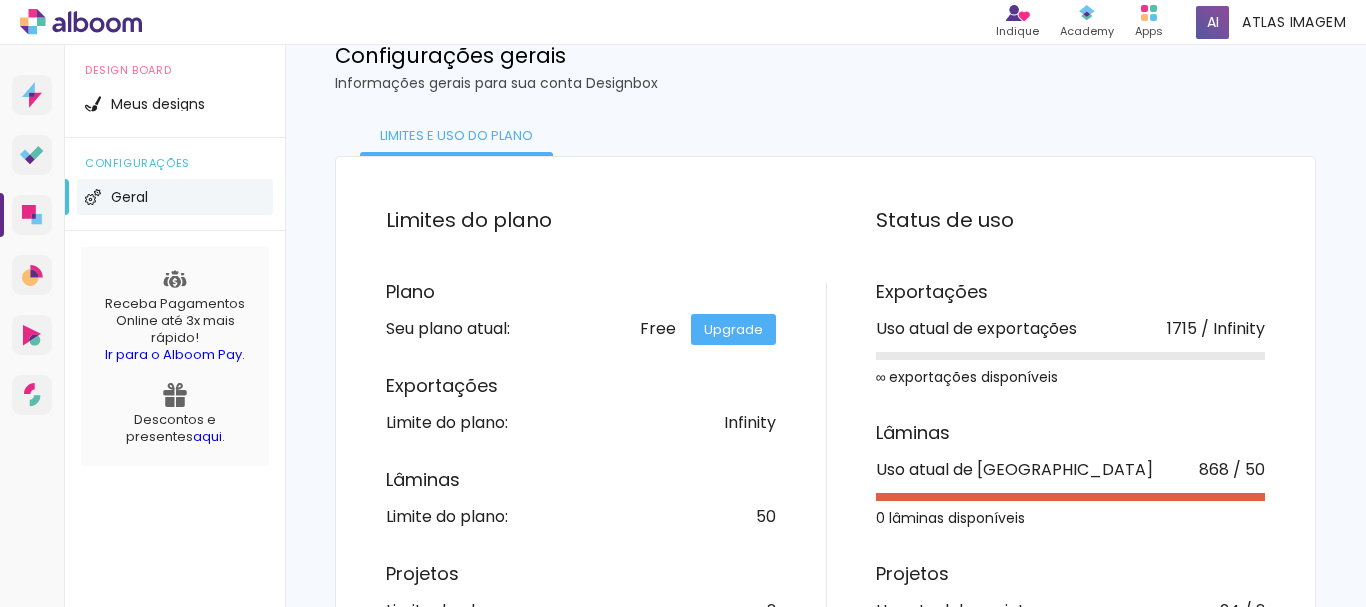 scroll, scrollTop: 410, scrollLeft: 0, axis: vertical 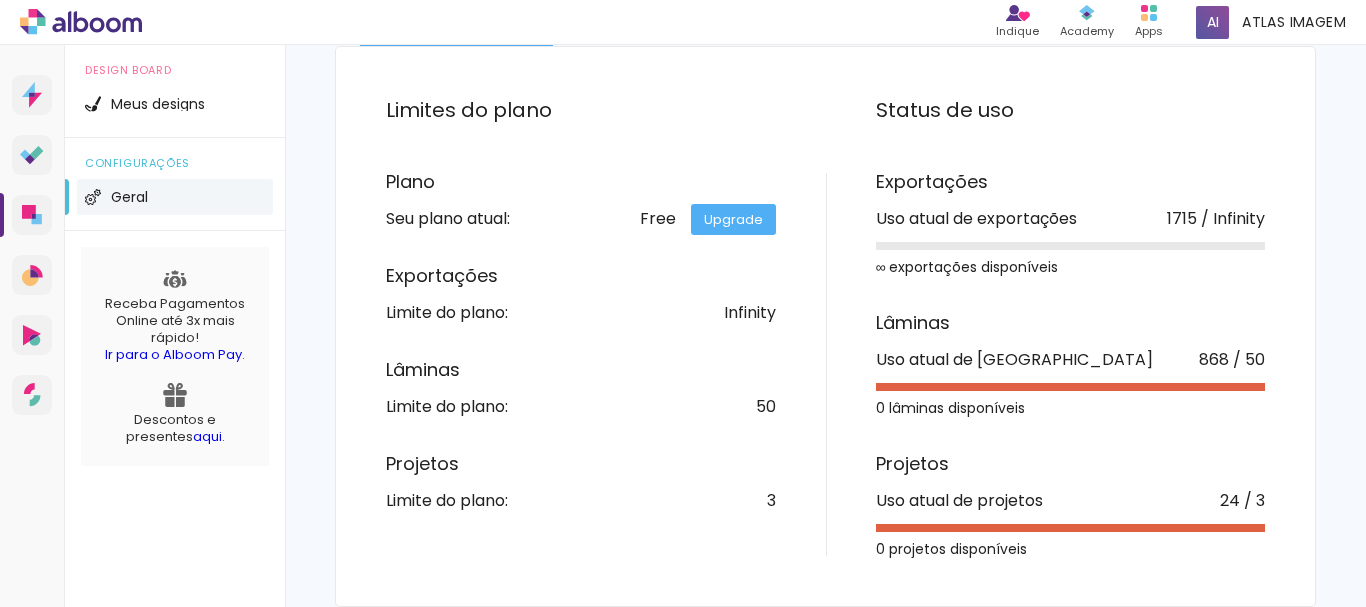 drag, startPoint x: 871, startPoint y: 359, endPoint x: 1260, endPoint y: 497, distance: 412.75296 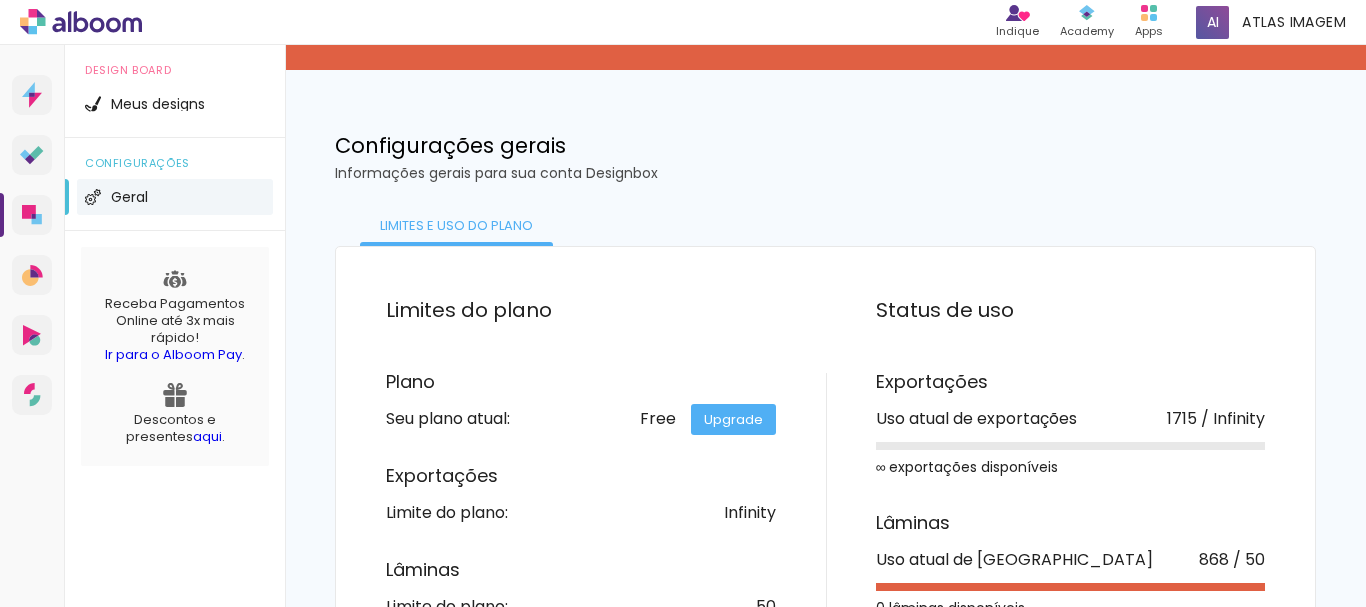drag, startPoint x: 859, startPoint y: 416, endPoint x: 1181, endPoint y: 416, distance: 322 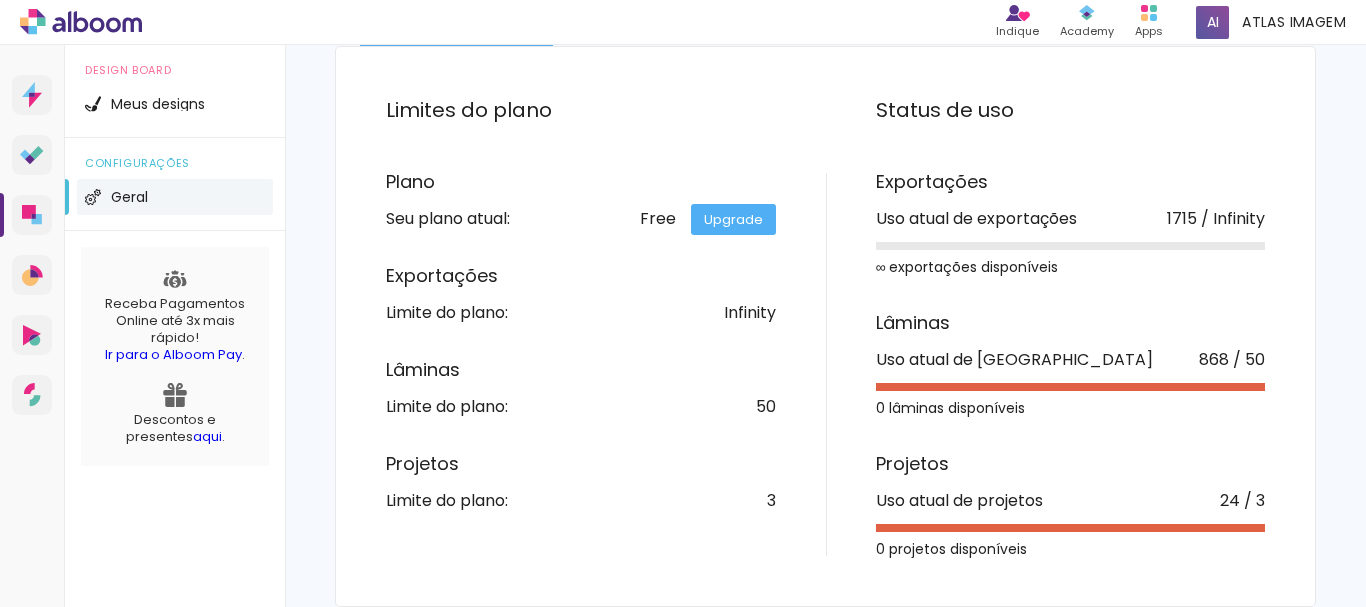 drag, startPoint x: 866, startPoint y: 354, endPoint x: 1216, endPoint y: 357, distance: 350.01285 